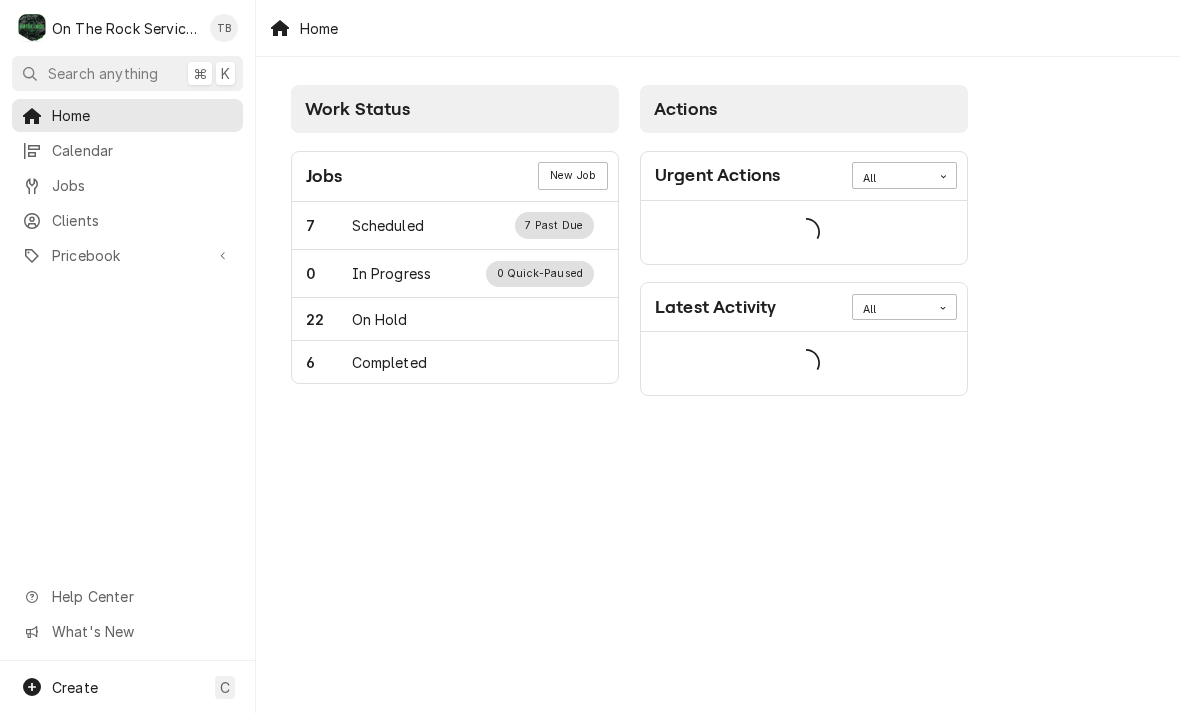 scroll, scrollTop: 0, scrollLeft: 0, axis: both 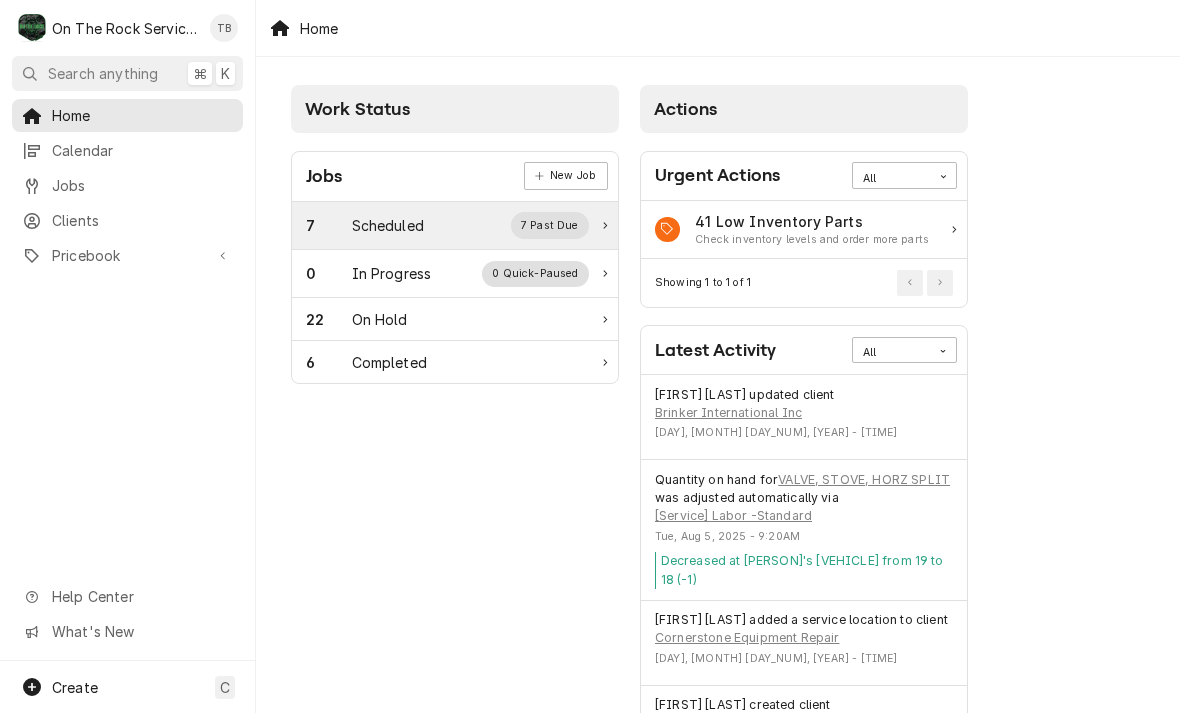 click on "7 Scheduled 7 Past Due" at bounding box center [447, 225] 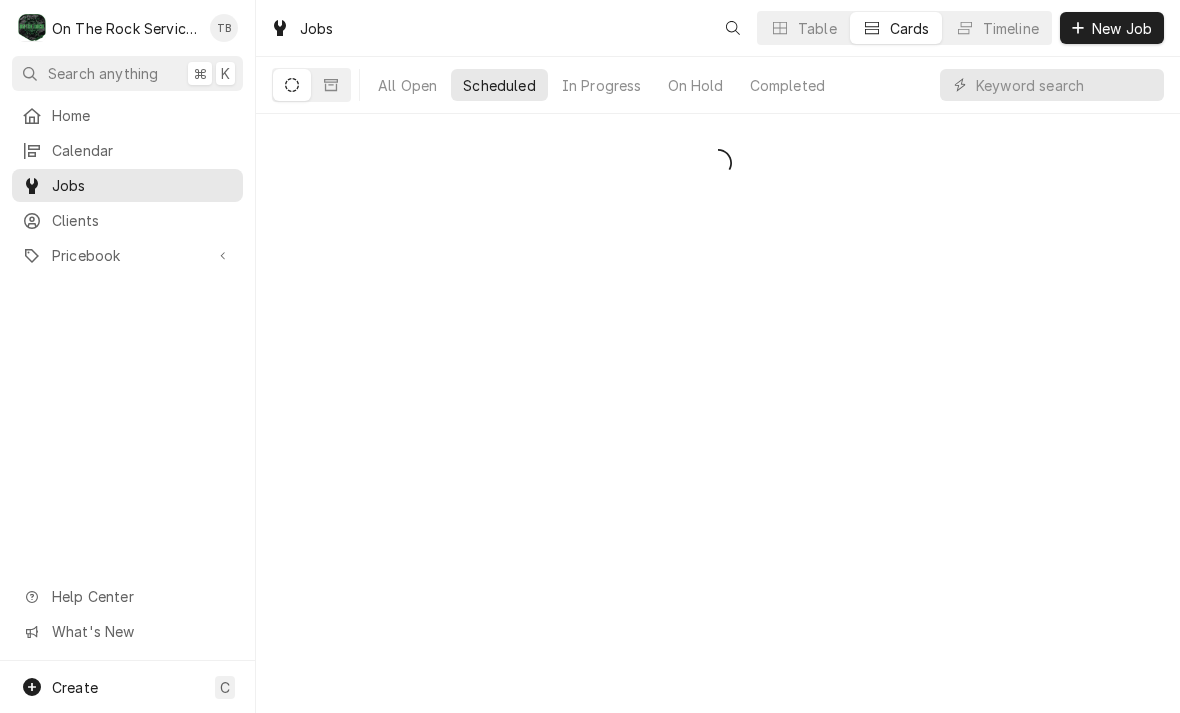 scroll, scrollTop: 0, scrollLeft: 0, axis: both 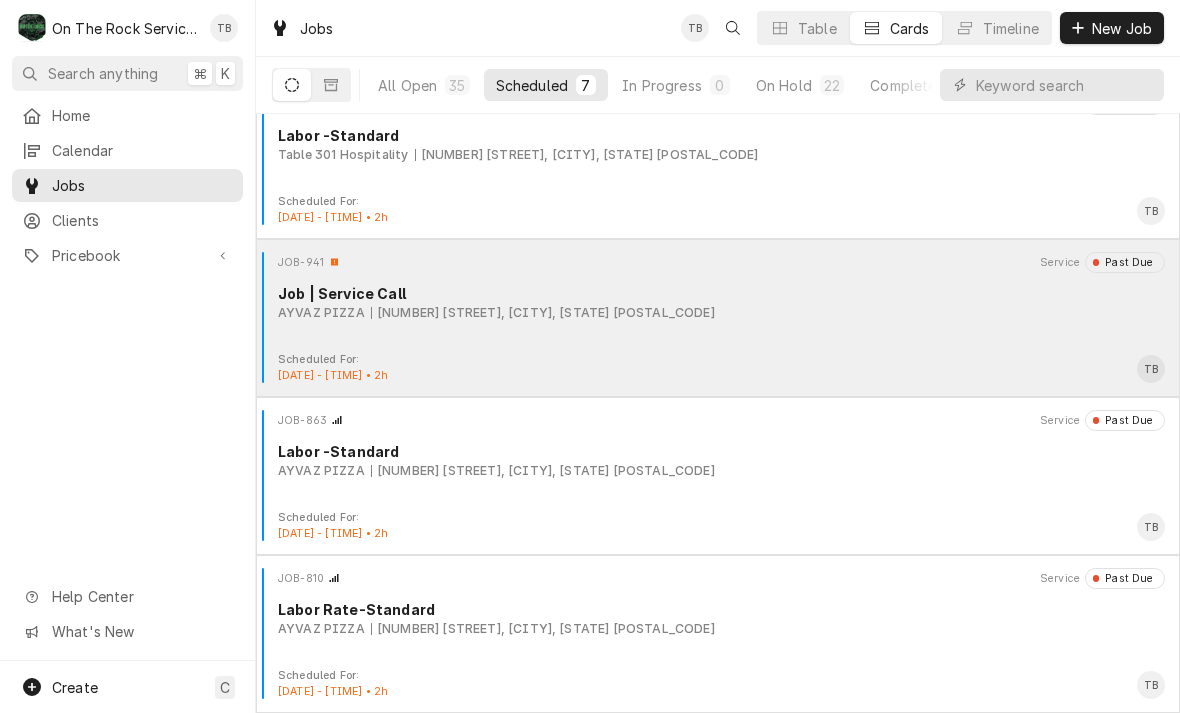 click on "JOB-941 Service Past Due Job | Service Call AYVAZ PIZZA 3831 Grandview Dr, Simpsonville, SC 29680" at bounding box center (718, 302) 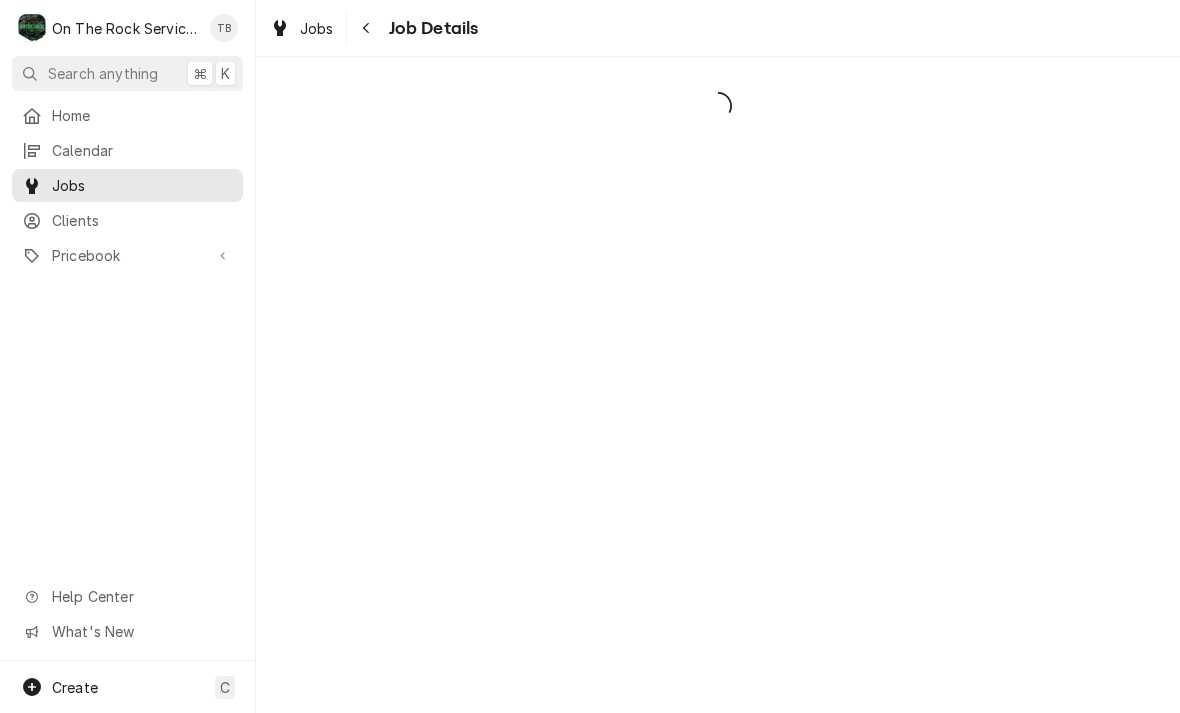 scroll, scrollTop: 0, scrollLeft: 0, axis: both 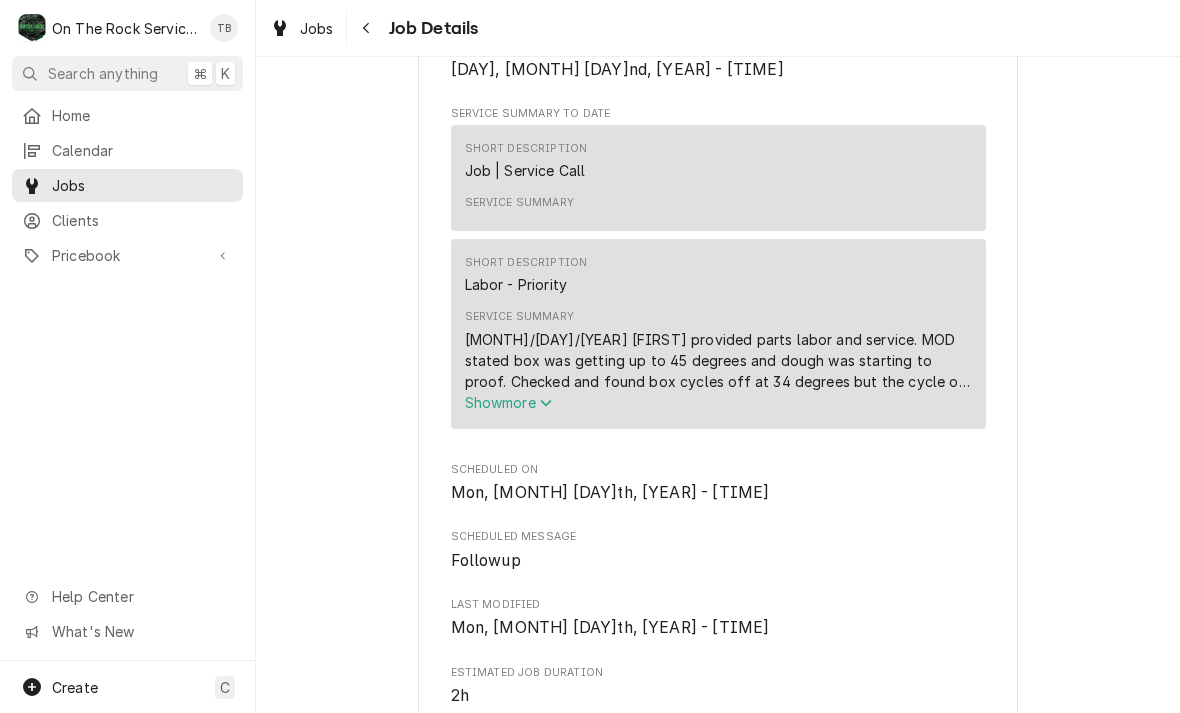 click on "Show  more" at bounding box center [509, 402] 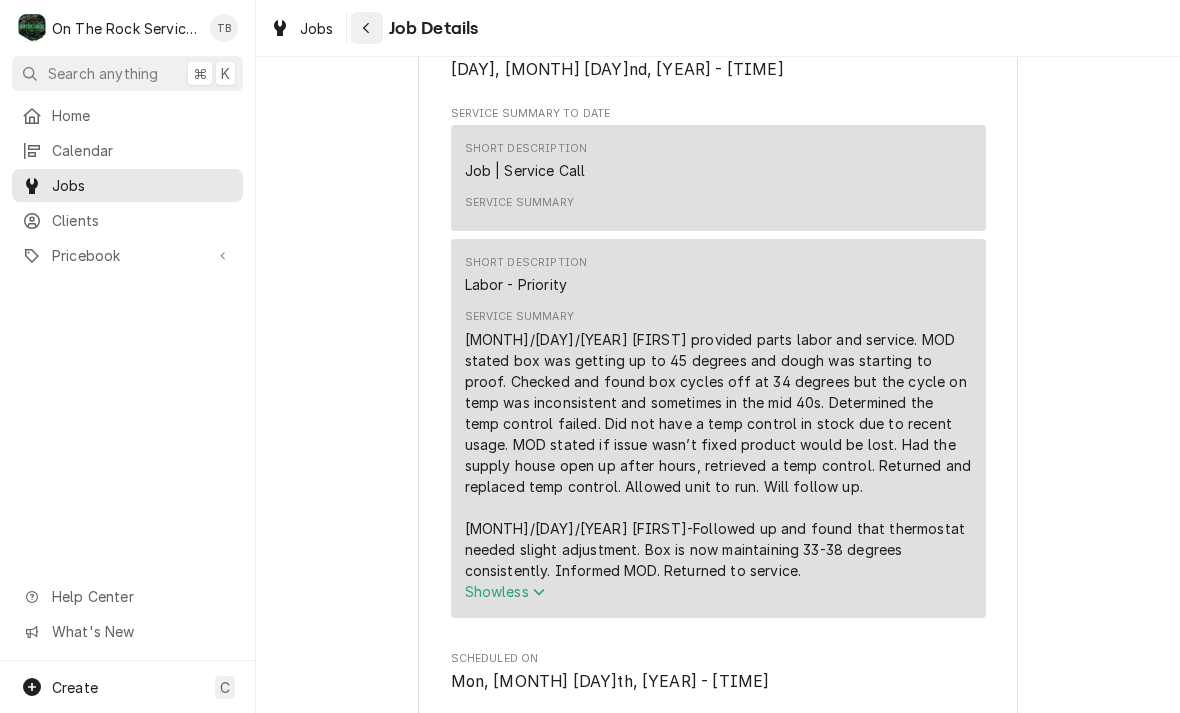 click at bounding box center [367, 28] 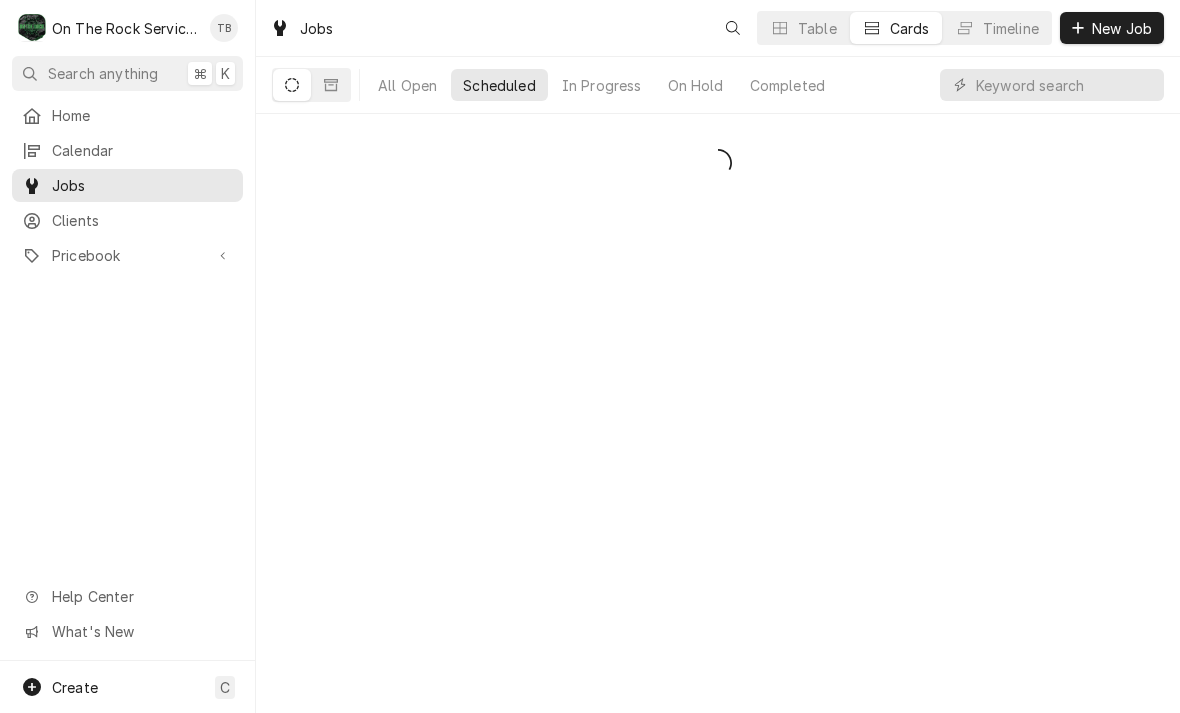 scroll, scrollTop: 0, scrollLeft: 0, axis: both 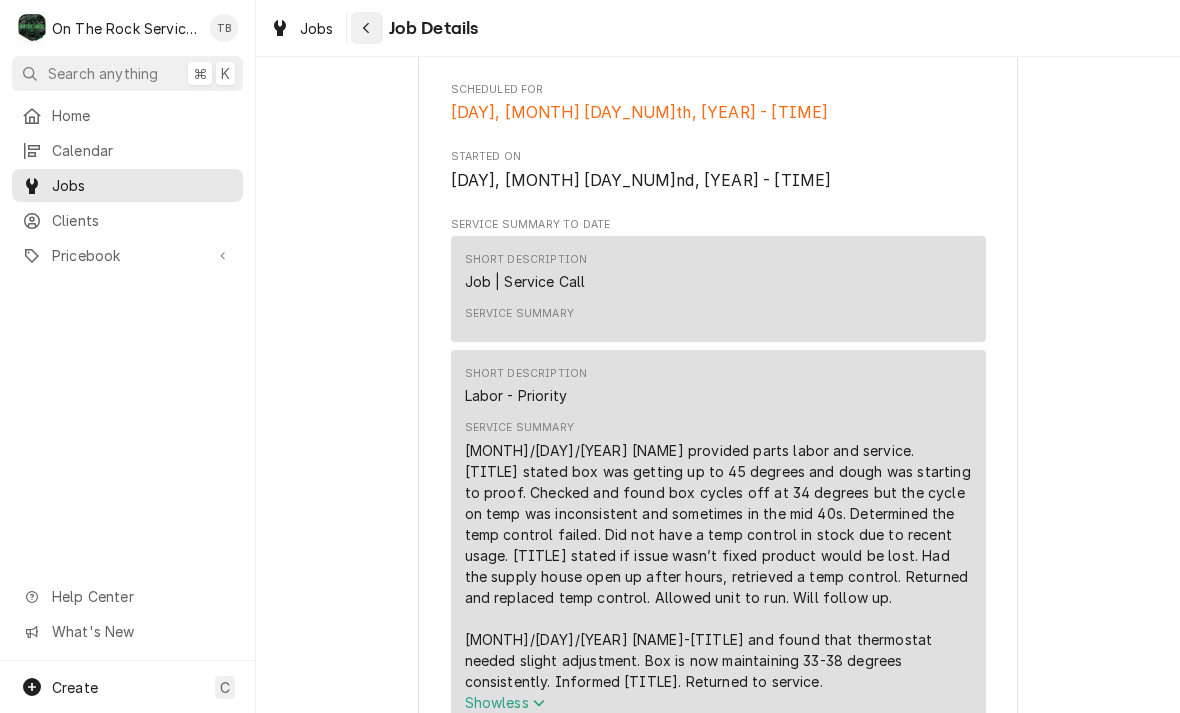 click at bounding box center [367, 28] 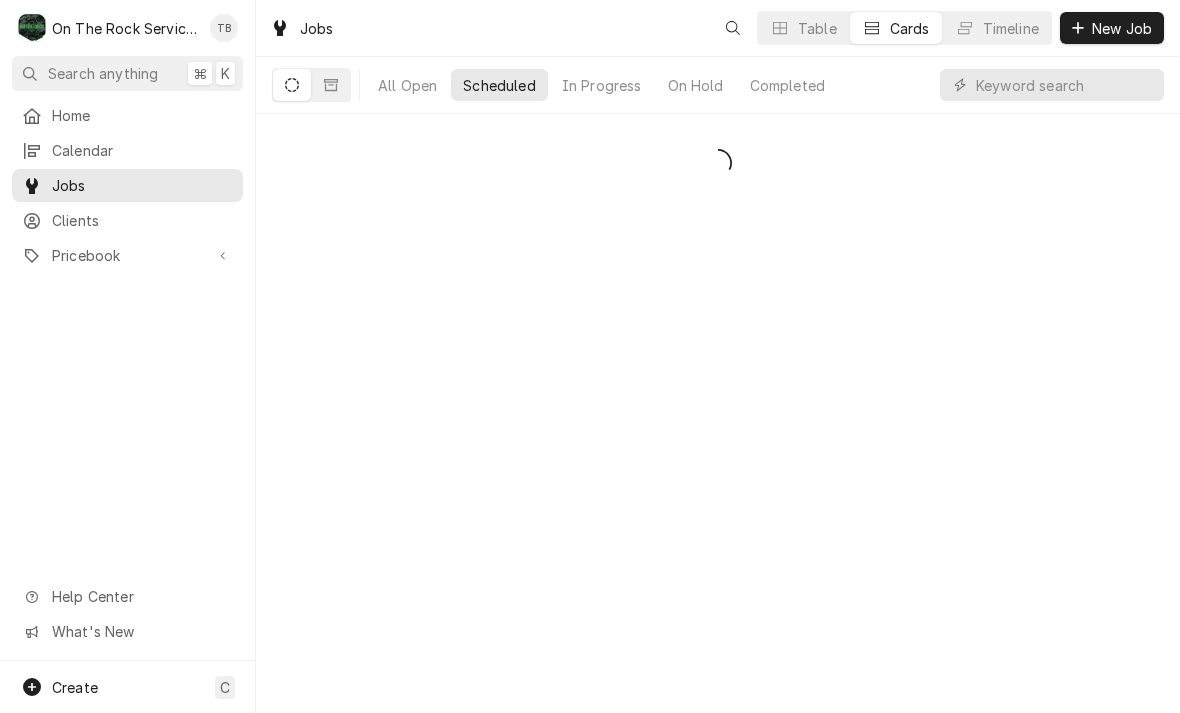 scroll, scrollTop: 0, scrollLeft: 0, axis: both 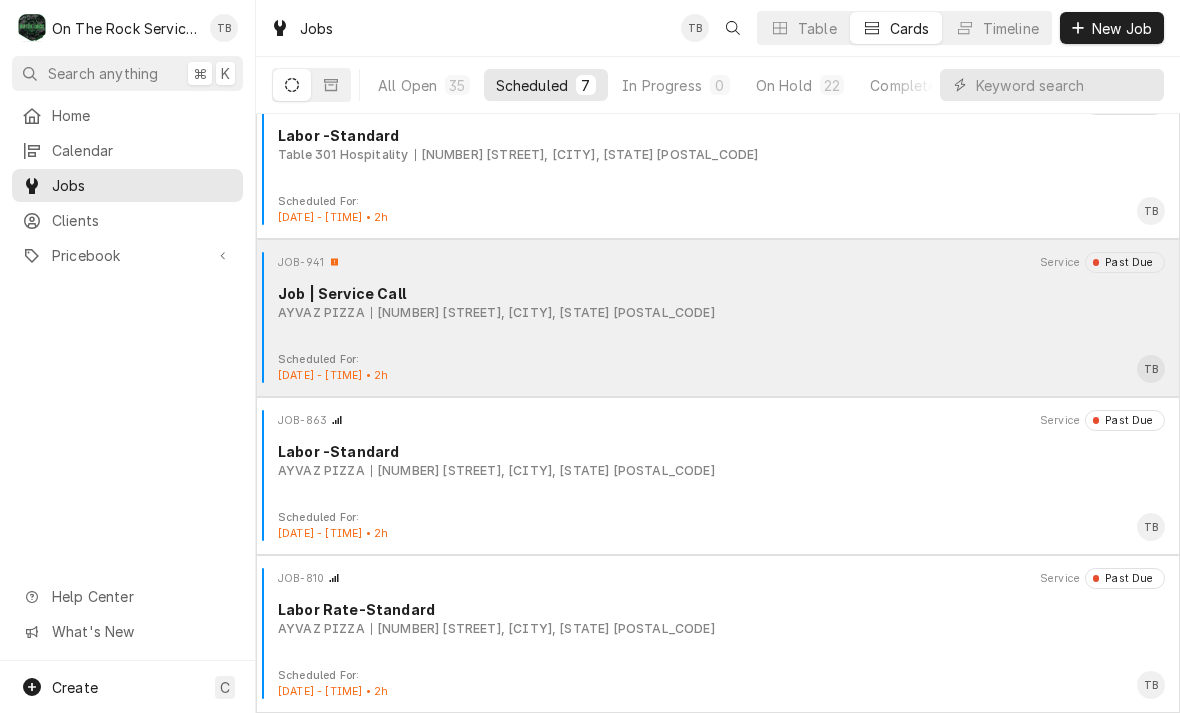click on "JOB-941 Service Past Due Job | Service Call AYVAZ PIZZA 3831 Grandview Dr, Simpsonville, SC 29680" at bounding box center [718, 302] 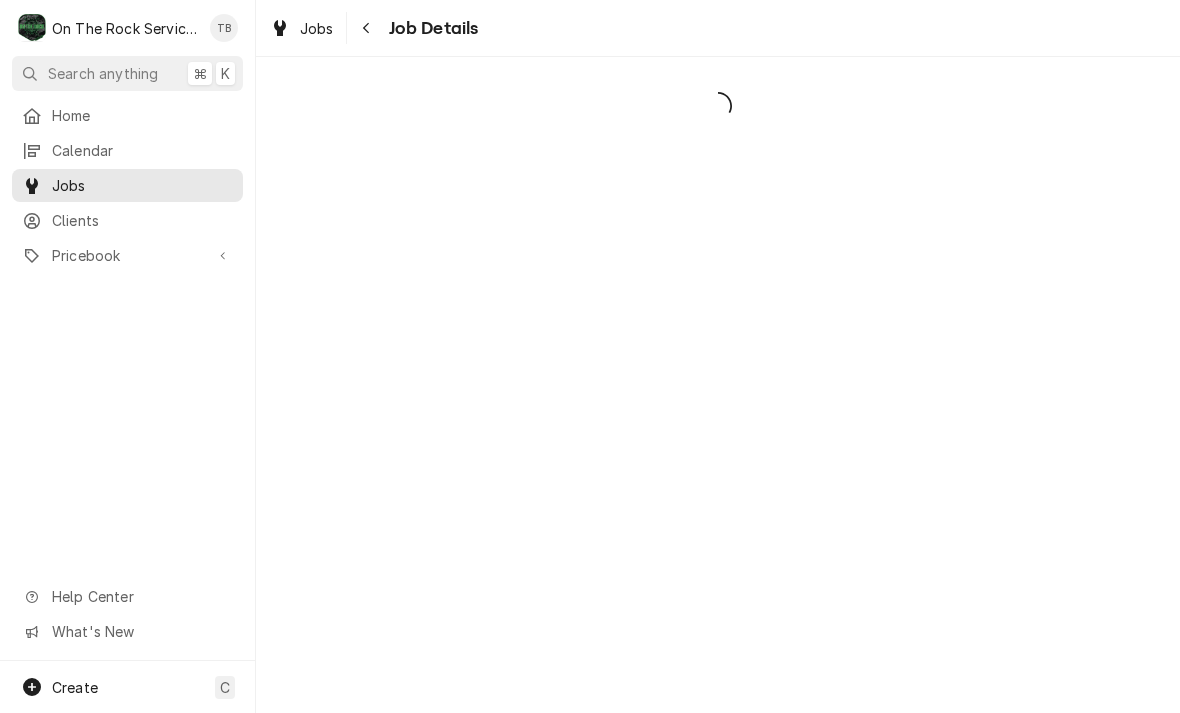 scroll, scrollTop: 0, scrollLeft: 0, axis: both 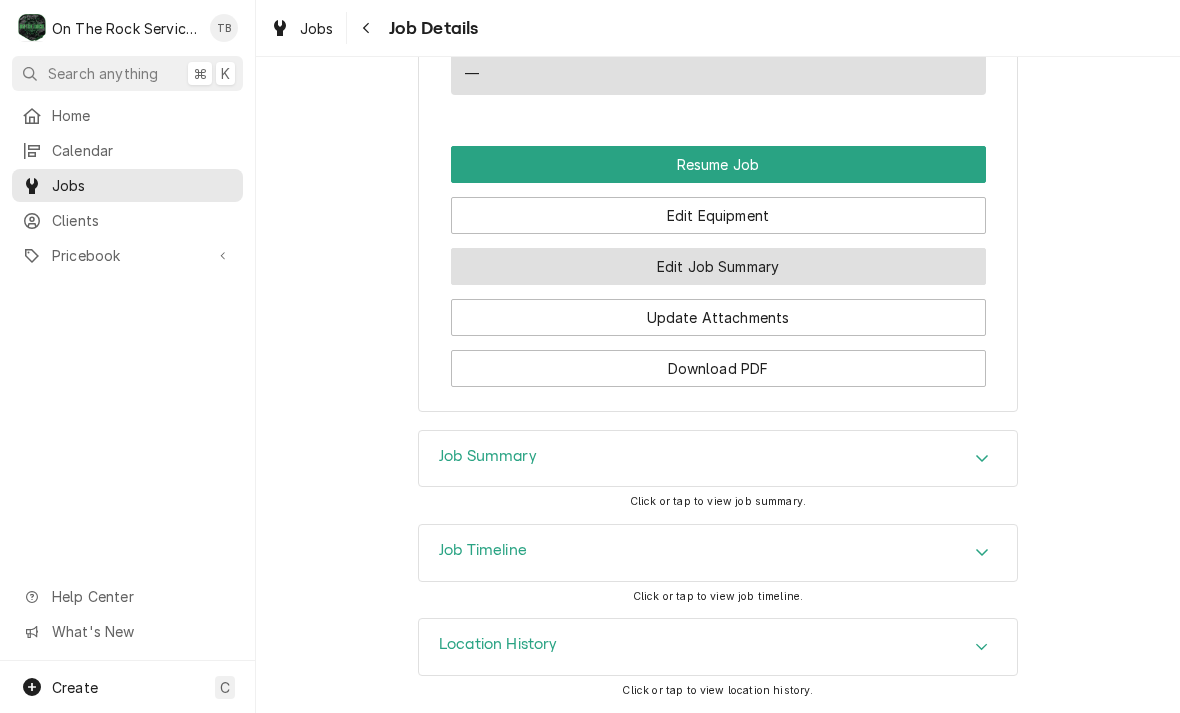 click on "Edit Job Summary" at bounding box center (718, 266) 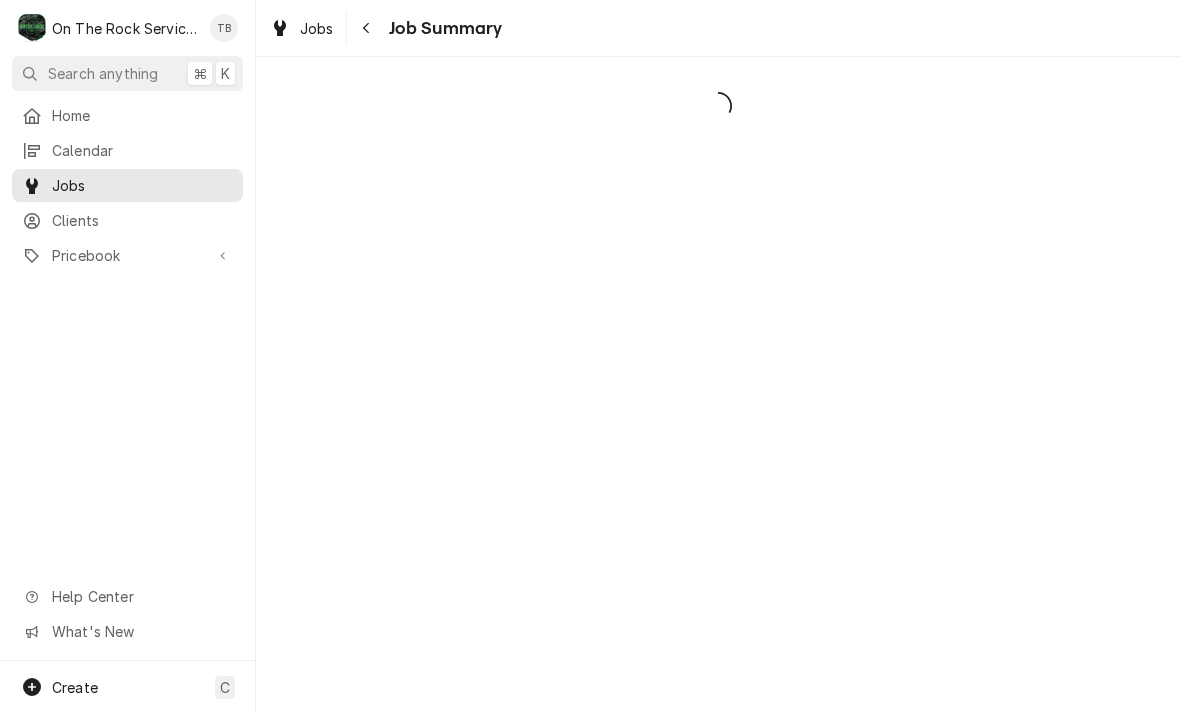 scroll, scrollTop: 0, scrollLeft: 0, axis: both 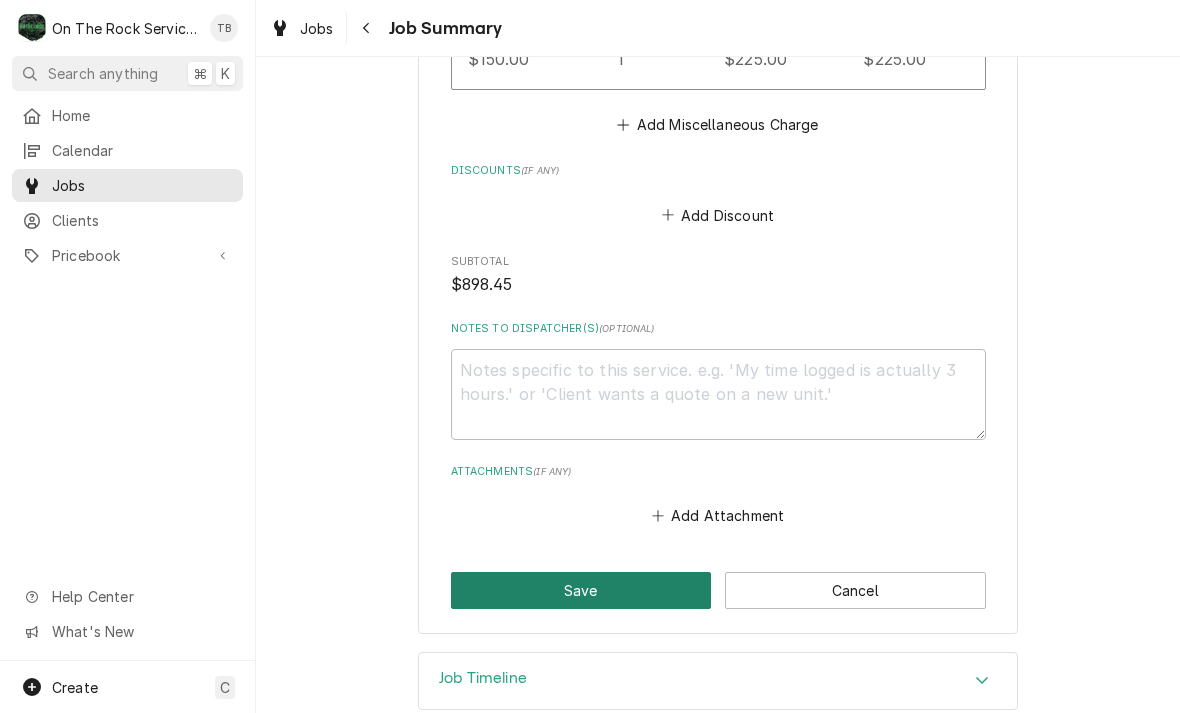 click on "Save" at bounding box center (581, 590) 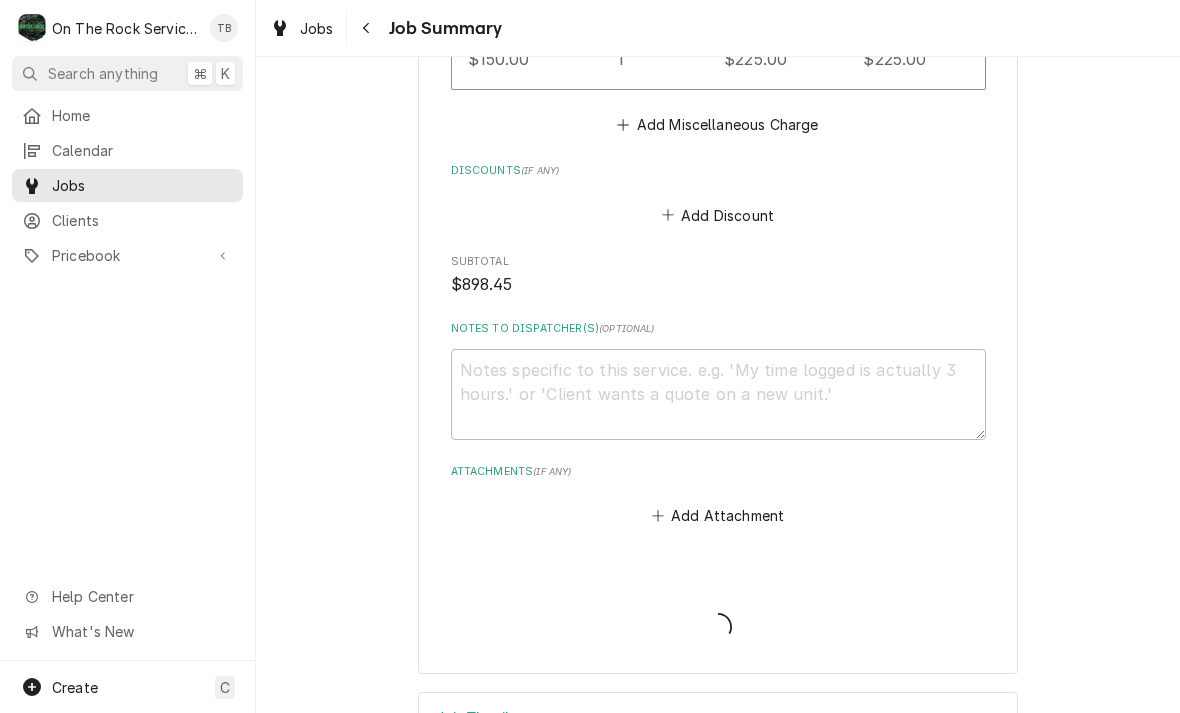 type on "x" 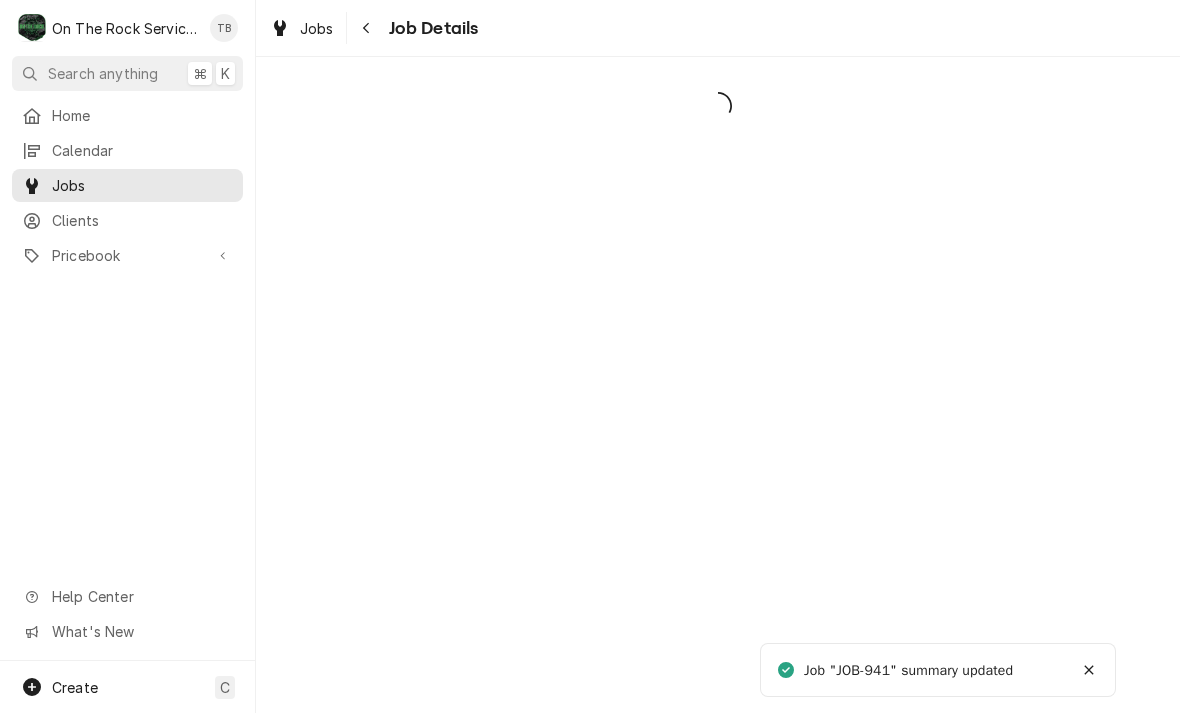 scroll, scrollTop: 0, scrollLeft: 0, axis: both 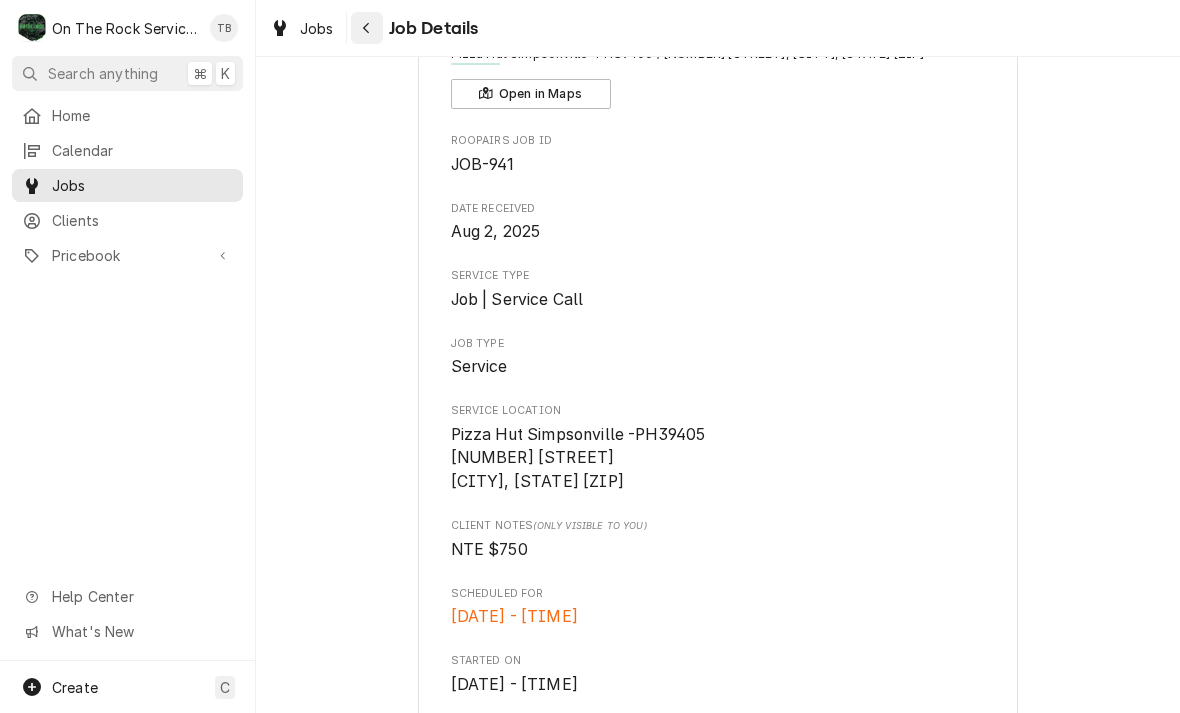 click at bounding box center (367, 28) 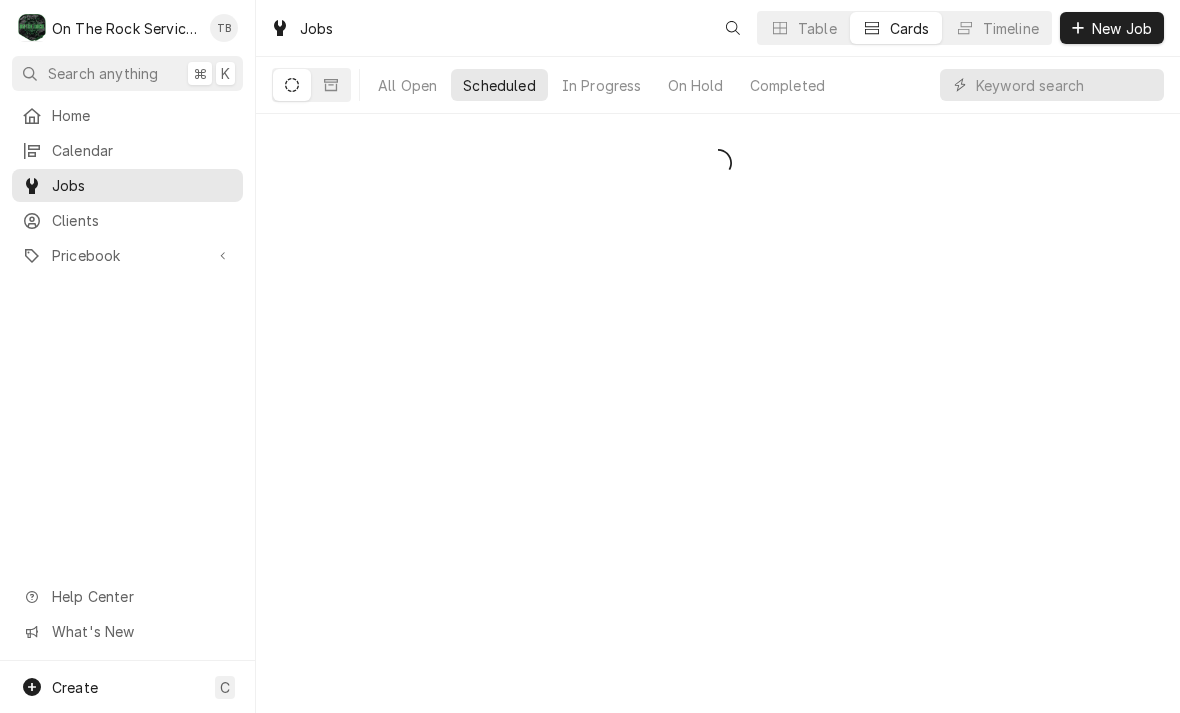scroll, scrollTop: 0, scrollLeft: 0, axis: both 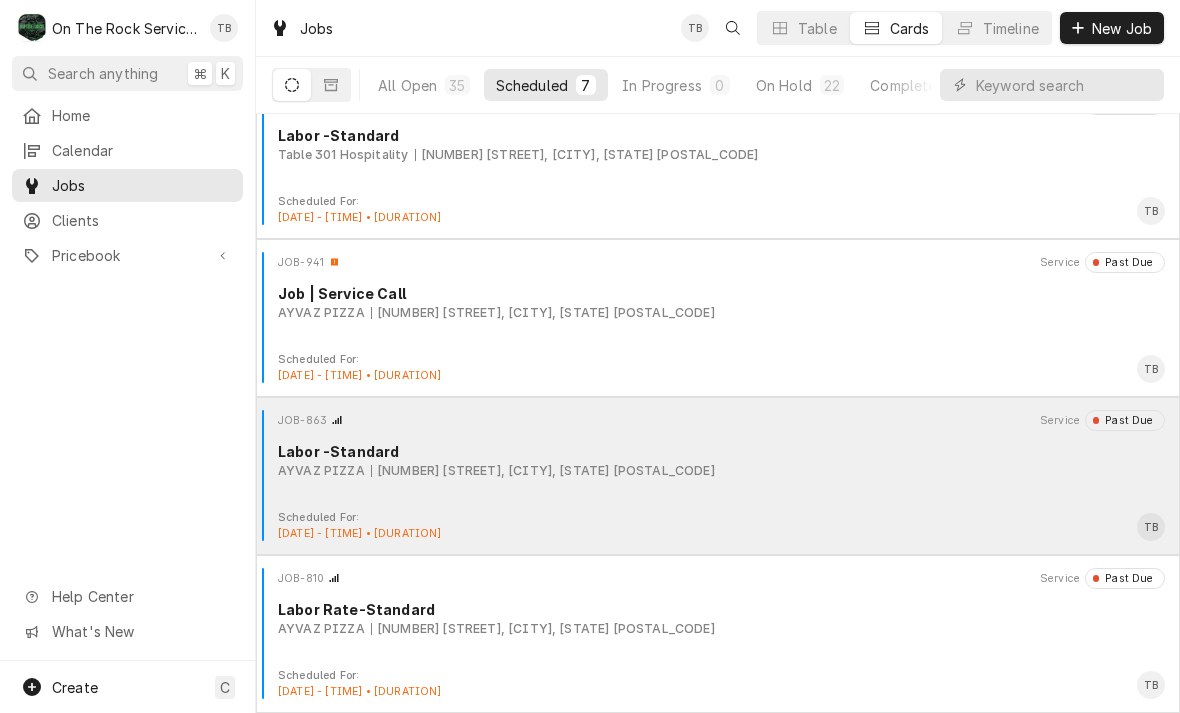 click on "JOB-863 Service Past Due Labor -Standard AYVAZ PIZZA [NUMBER] [STREET], [CITY], [STATE] [POSTAL_CODE]" at bounding box center [718, 460] 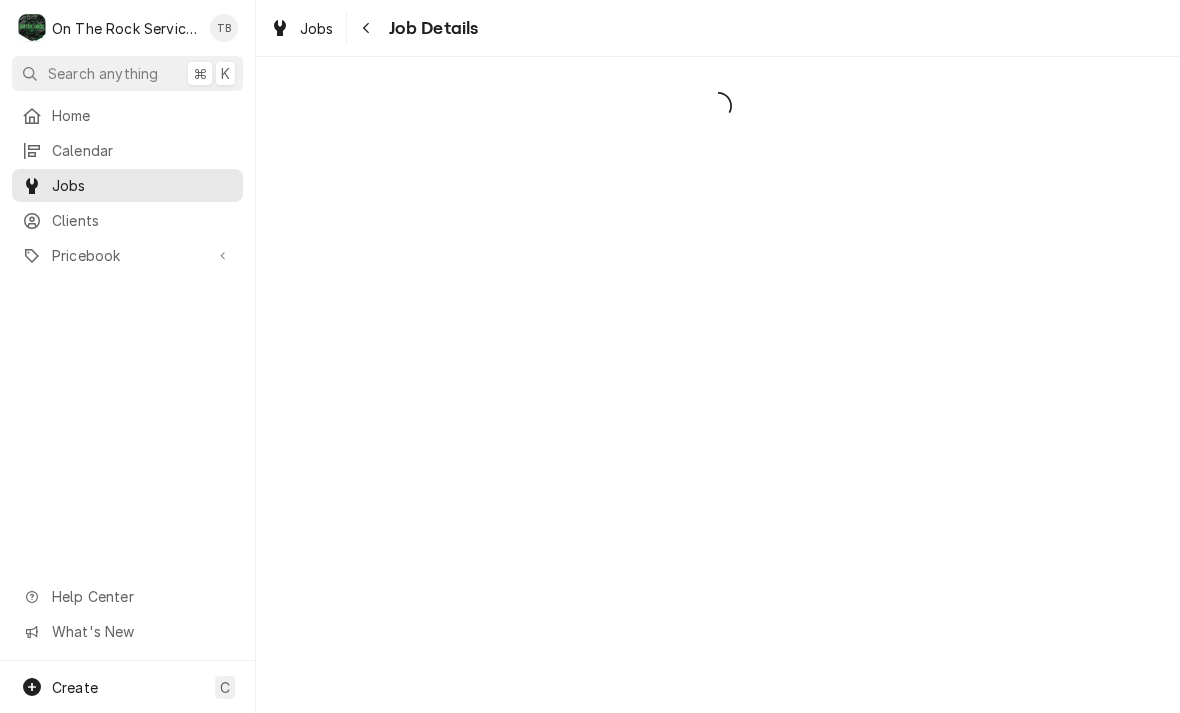 scroll, scrollTop: 0, scrollLeft: 0, axis: both 